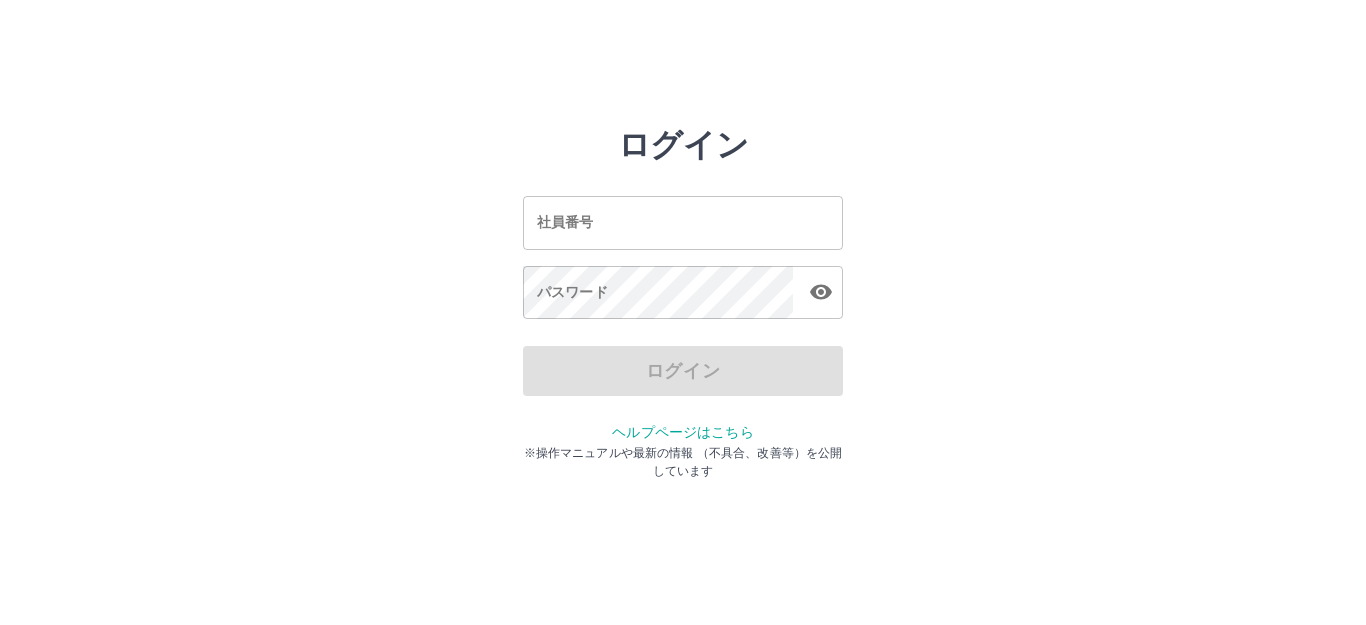 scroll, scrollTop: 0, scrollLeft: 0, axis: both 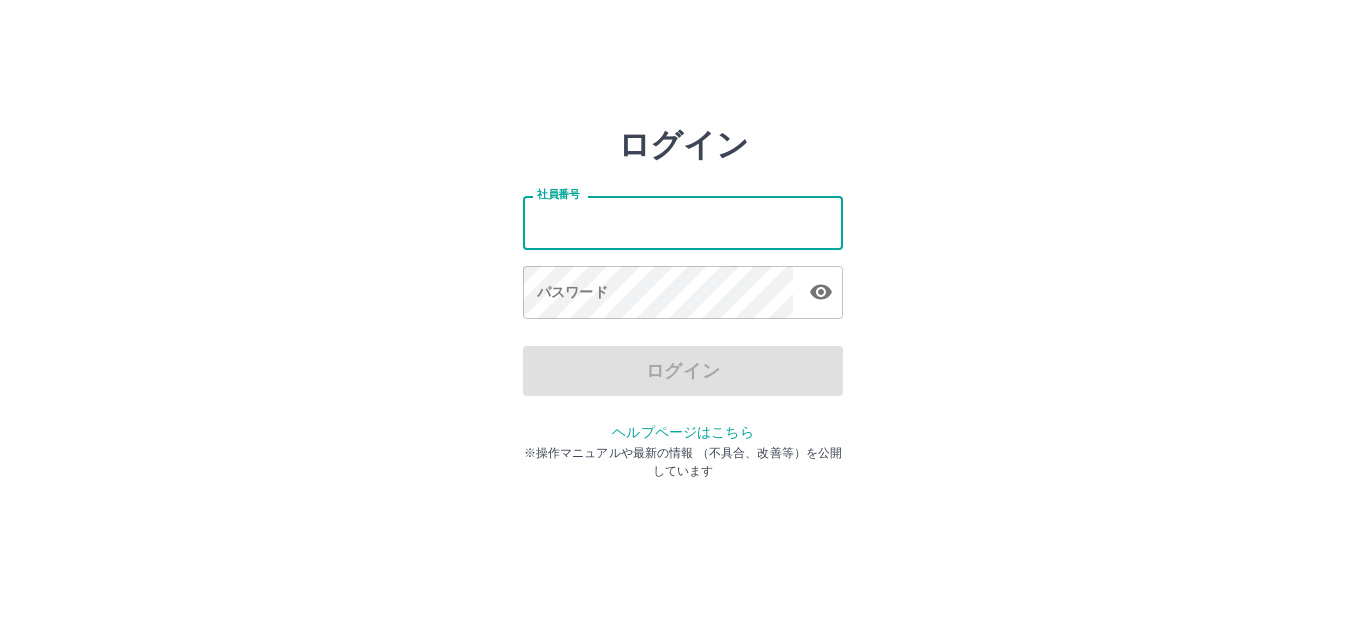 click on "社員番号" at bounding box center (683, 222) 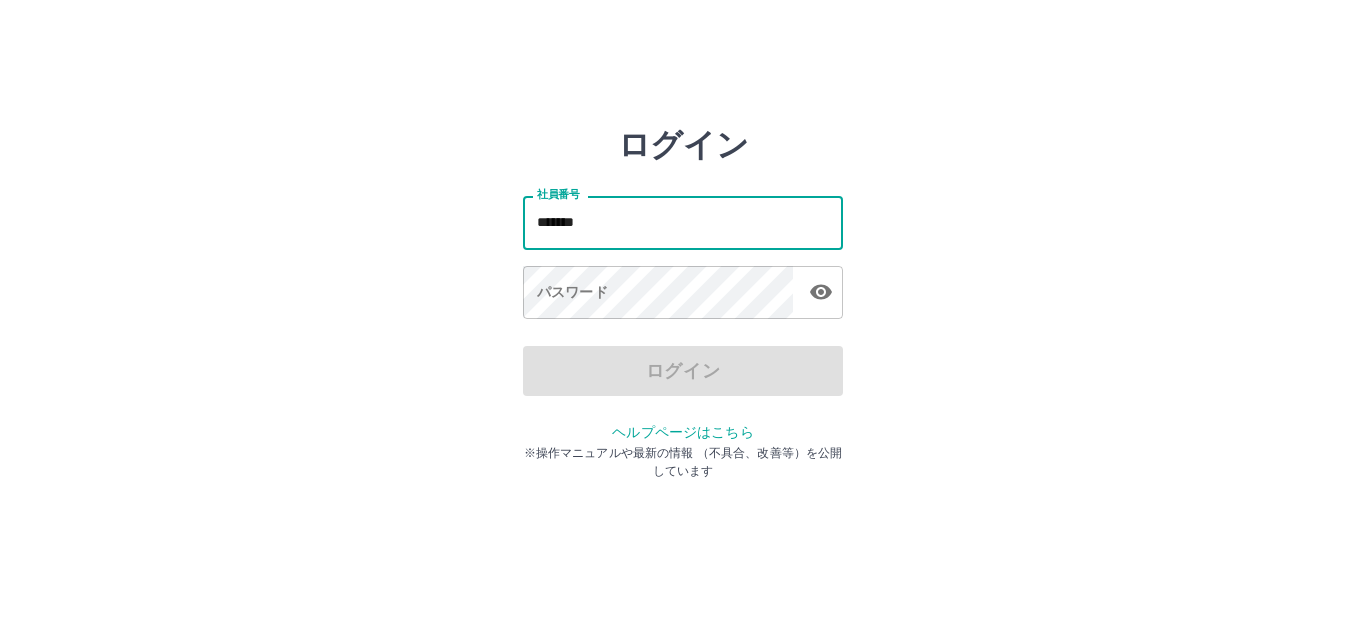 type on "*******" 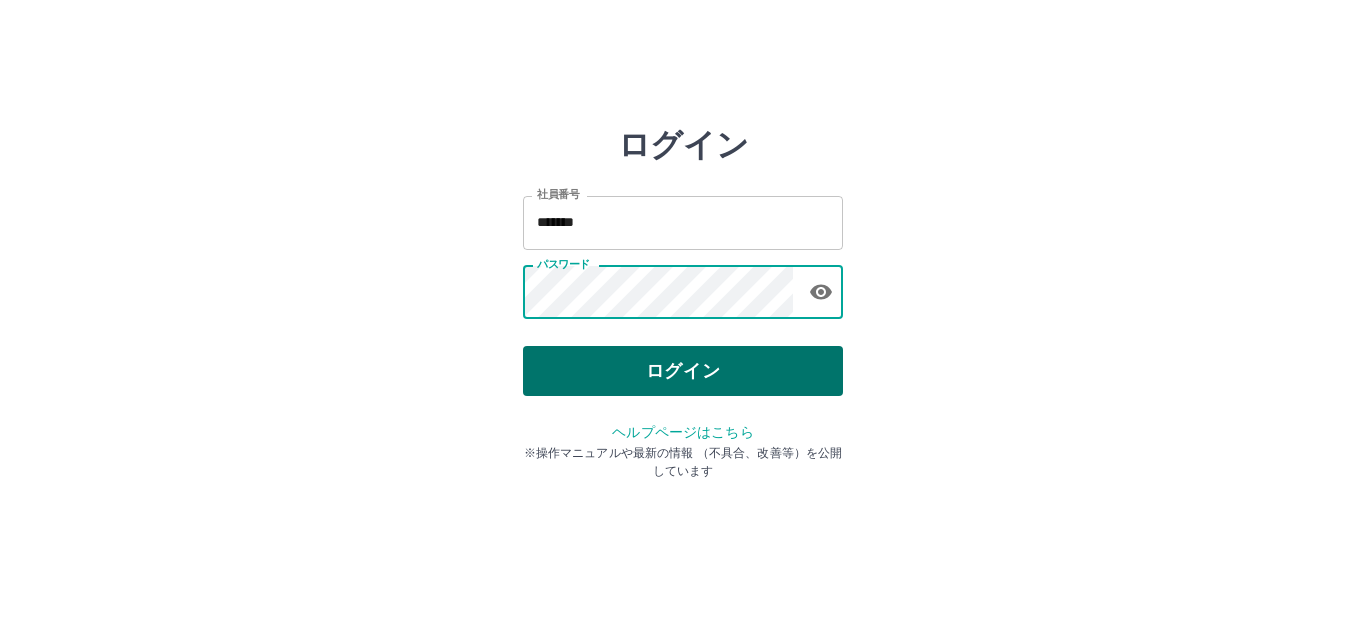 click on "ログイン" at bounding box center (683, 371) 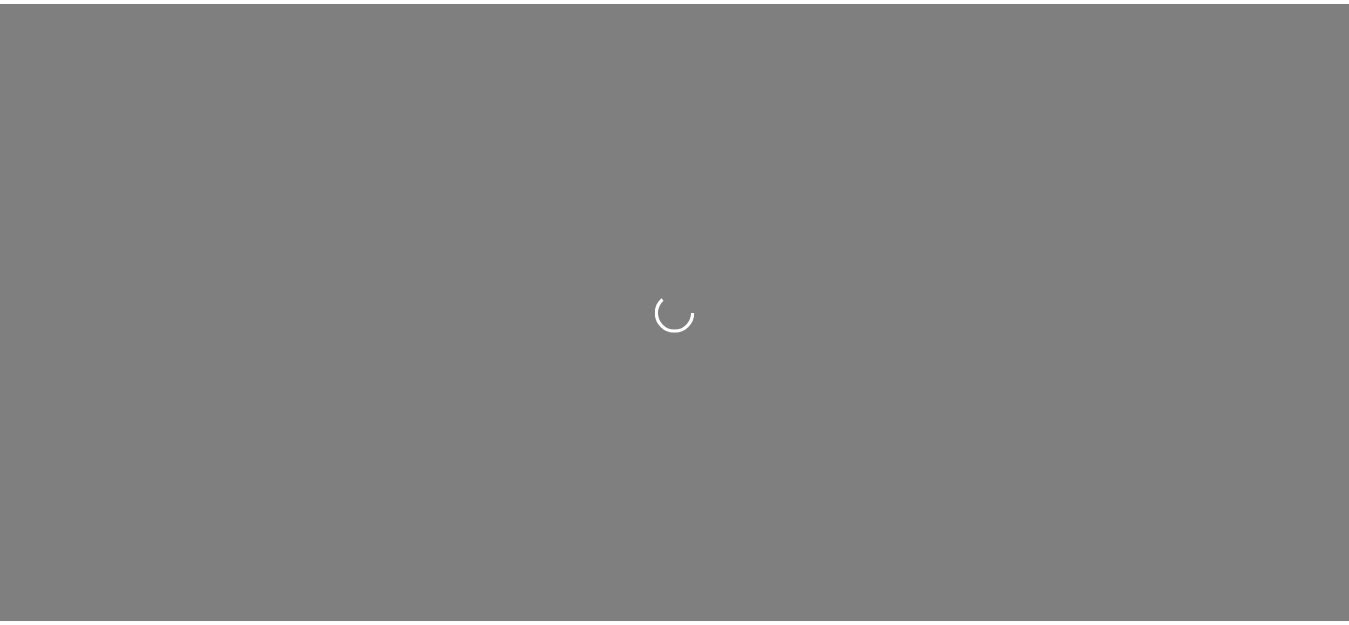 scroll, scrollTop: 0, scrollLeft: 0, axis: both 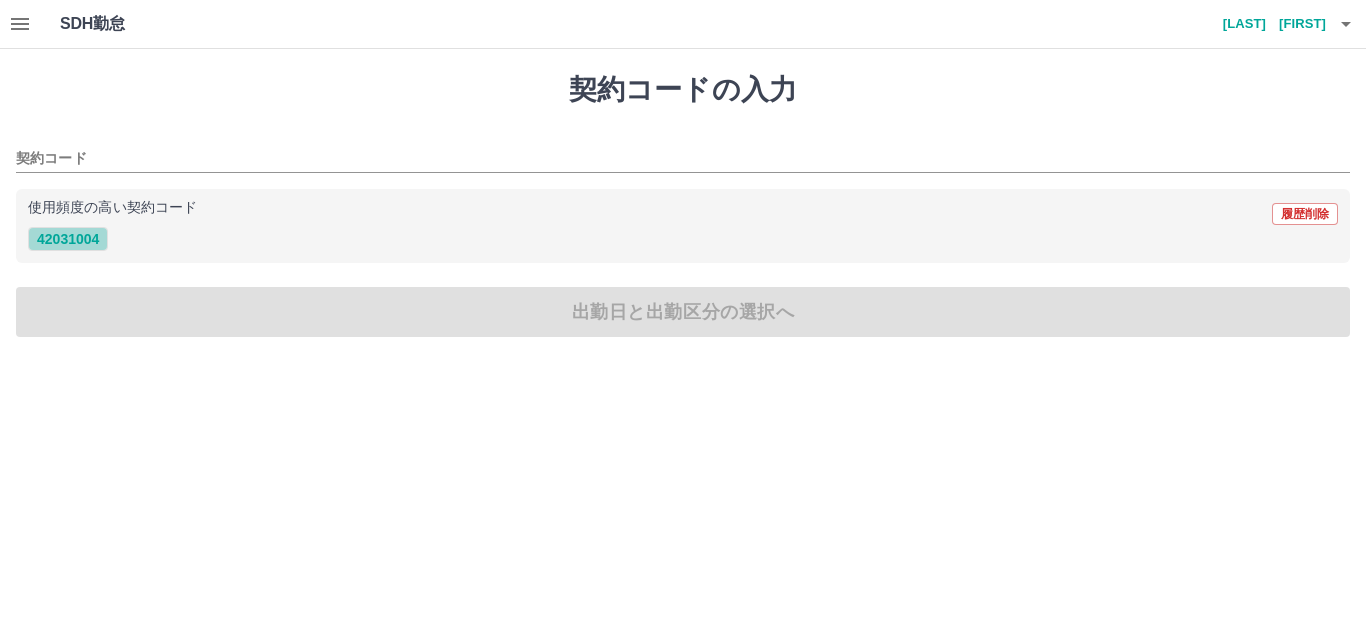 click on "42031004" at bounding box center [68, 239] 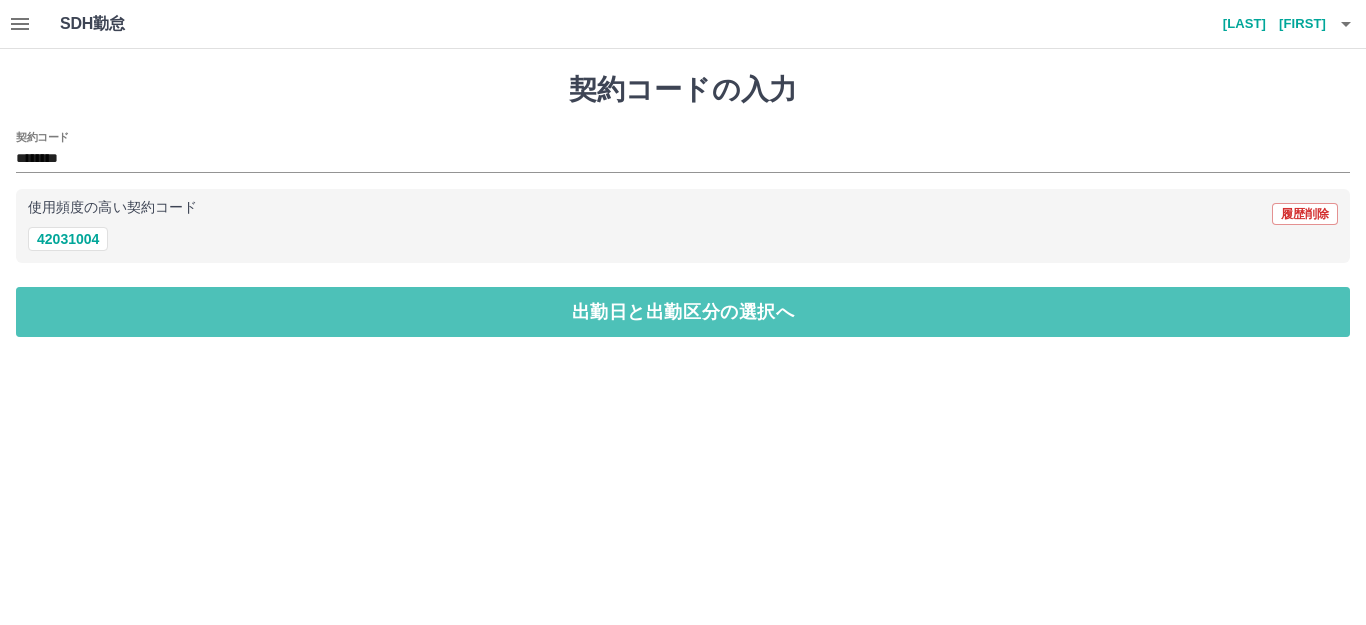 drag, startPoint x: 130, startPoint y: 323, endPoint x: 112, endPoint y: 285, distance: 42.047592 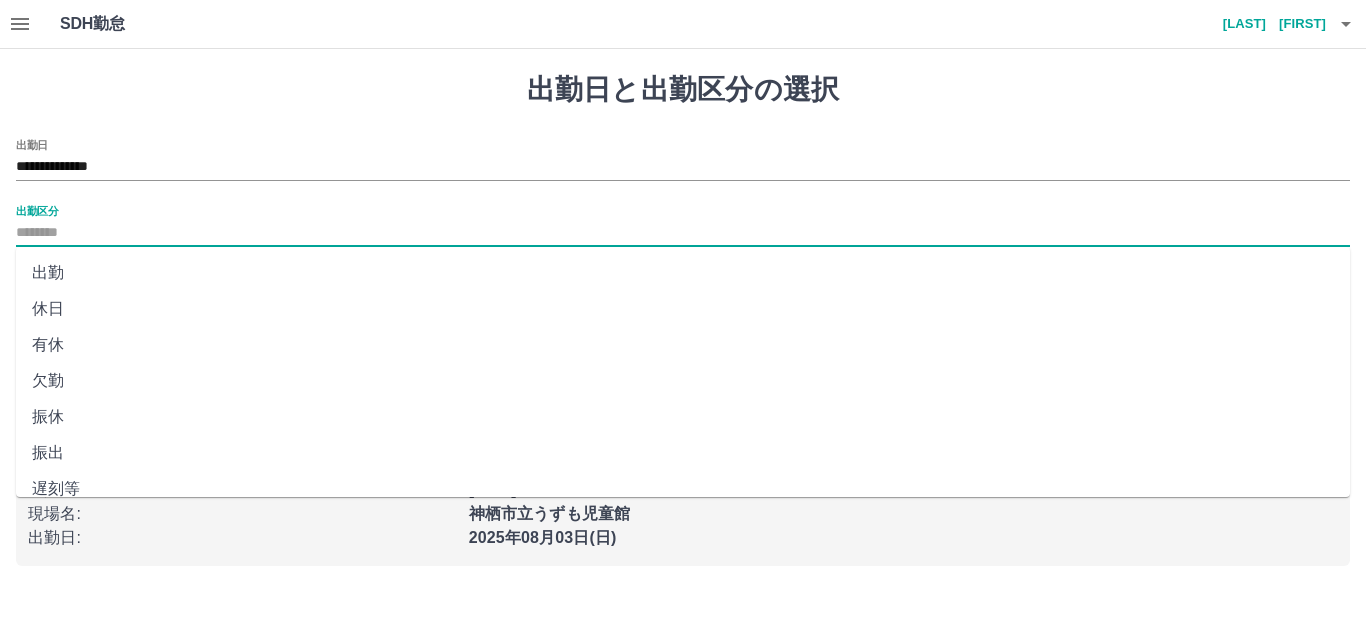 click on "出勤区分" at bounding box center [683, 233] 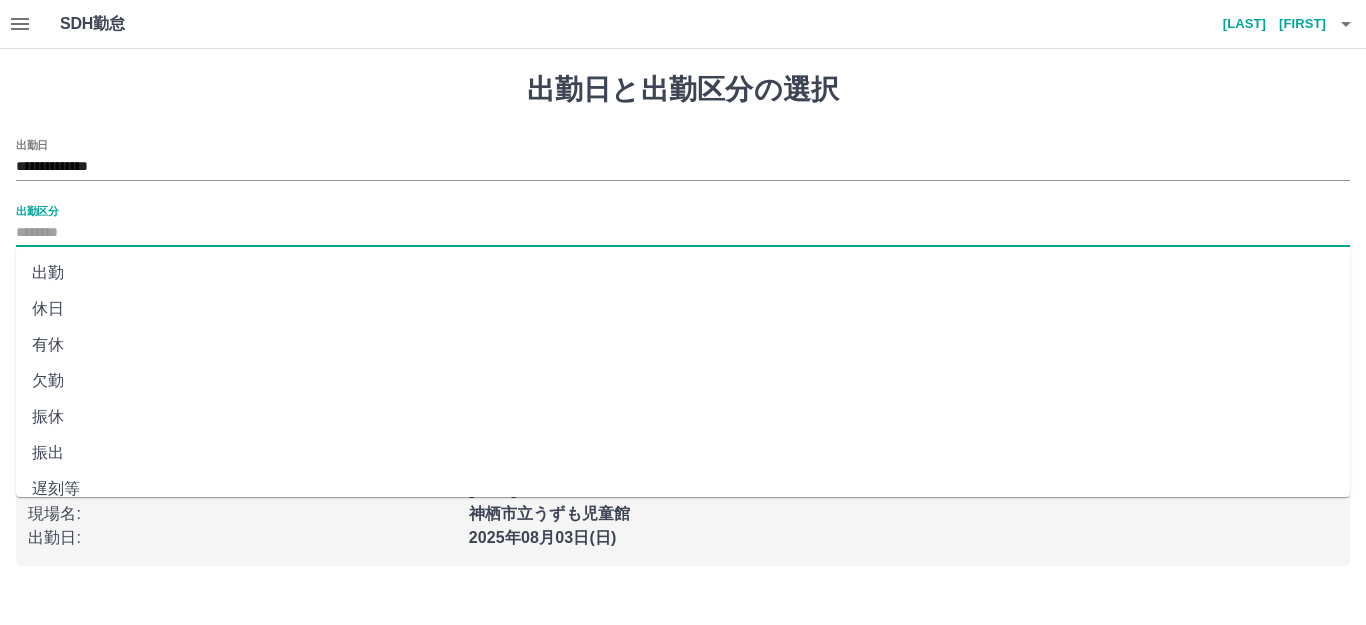 drag, startPoint x: 89, startPoint y: 267, endPoint x: 99, endPoint y: 269, distance: 10.198039 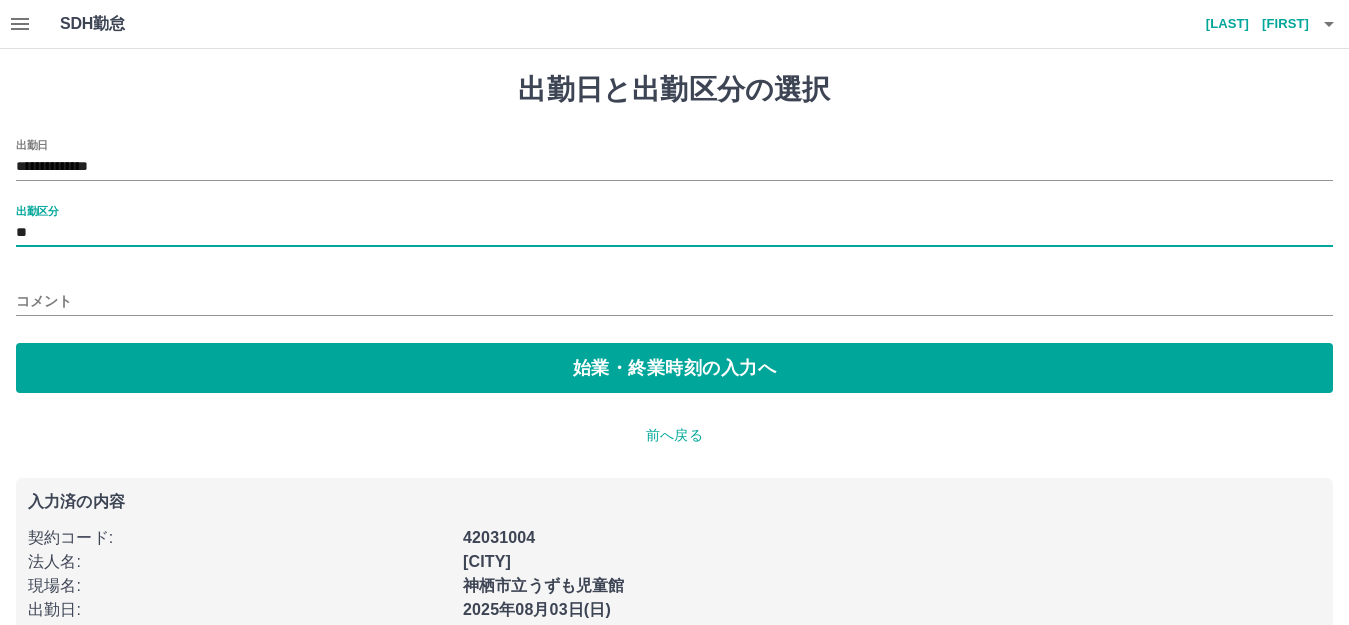 click on "コメント" at bounding box center (674, 301) 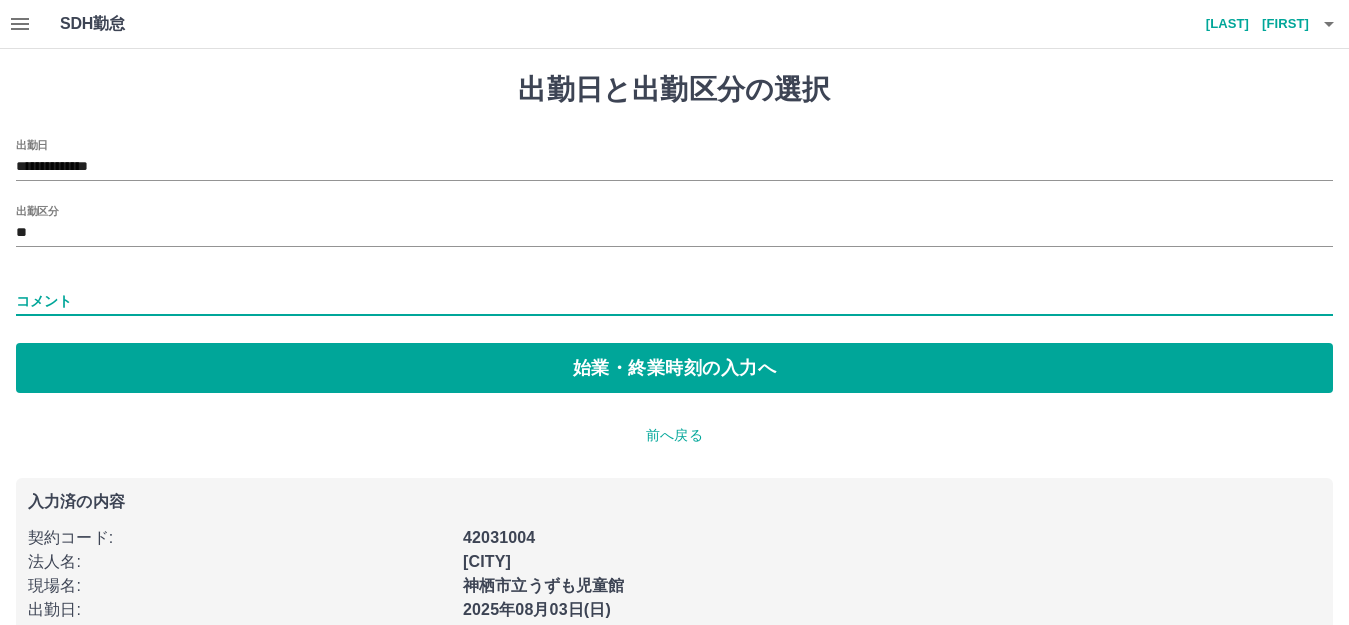 click on "コメント" at bounding box center (674, 301) 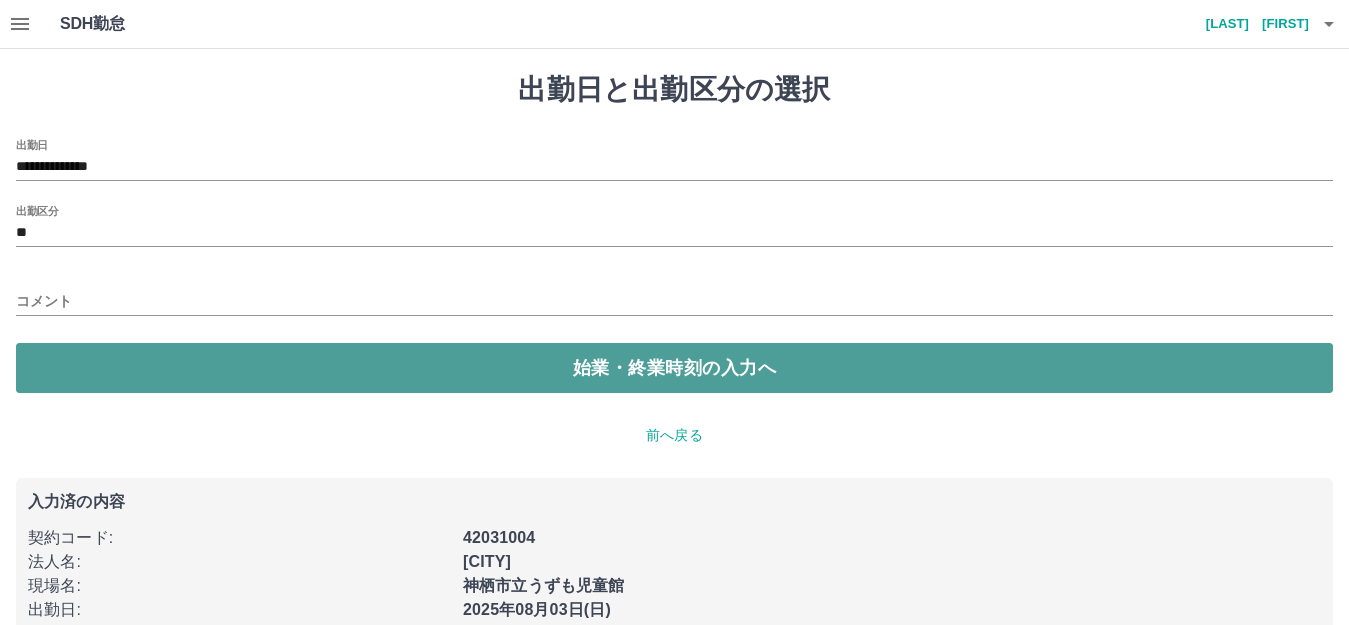 click on "始業・終業時刻の入力へ" at bounding box center (674, 368) 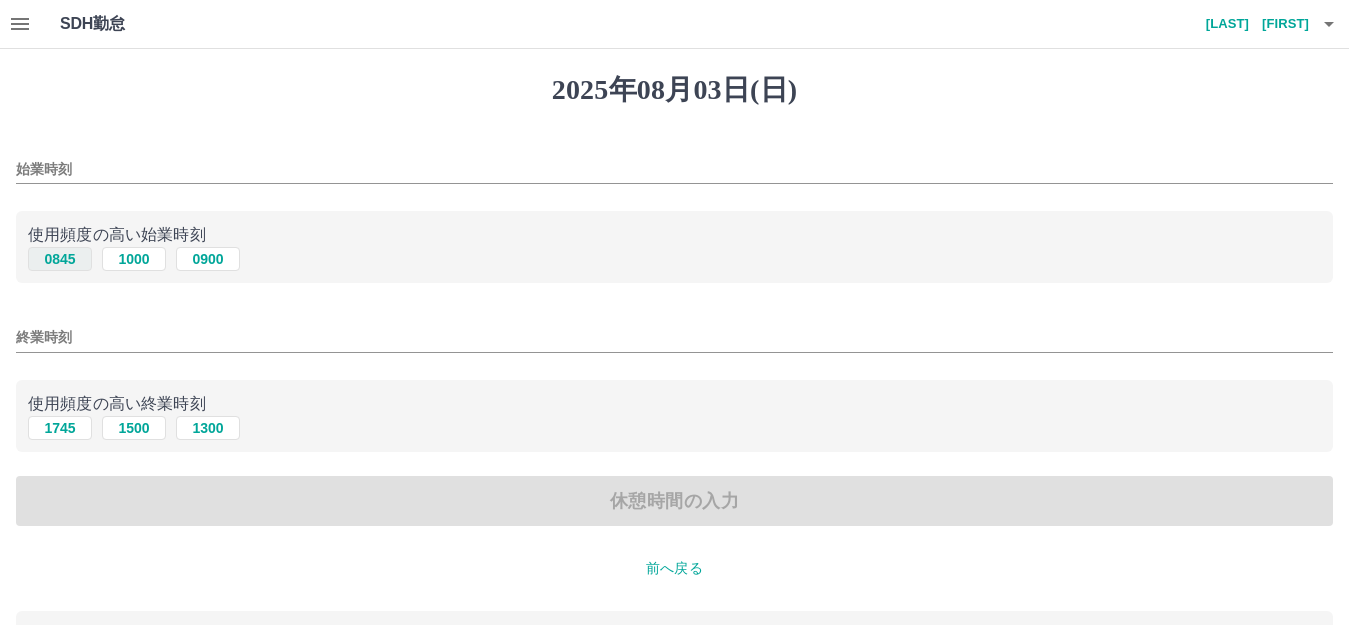 click on "0845" at bounding box center (60, 259) 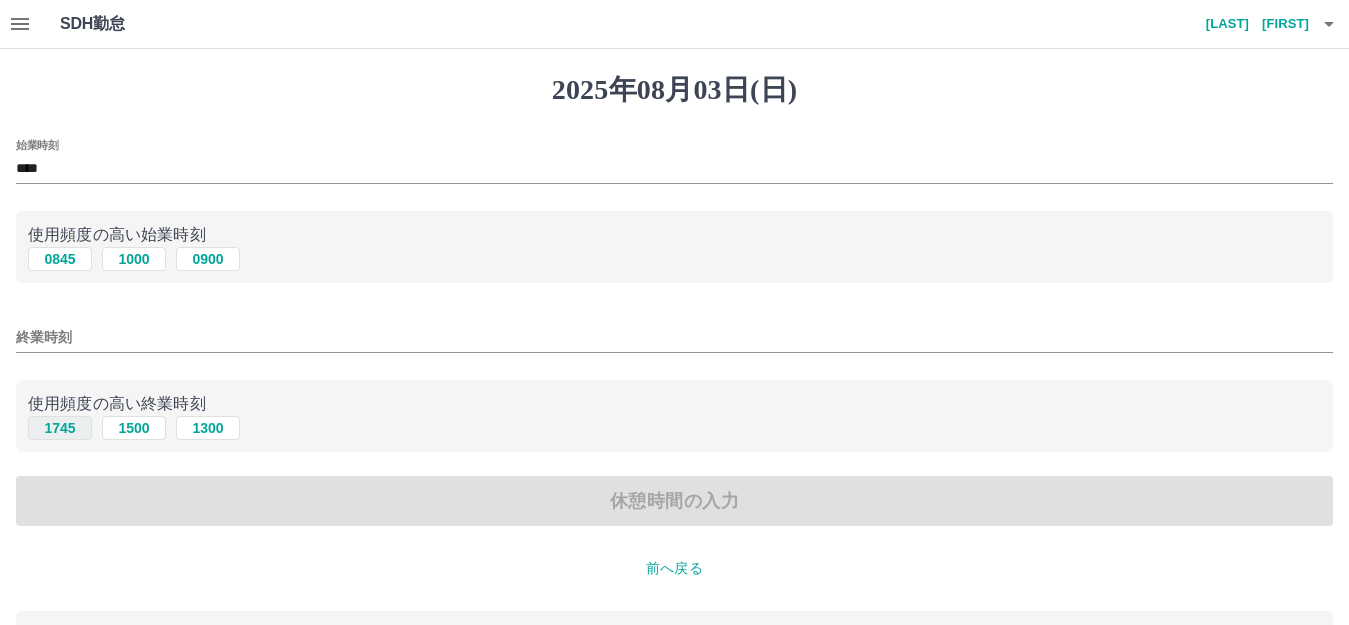 click on "1745" at bounding box center [60, 428] 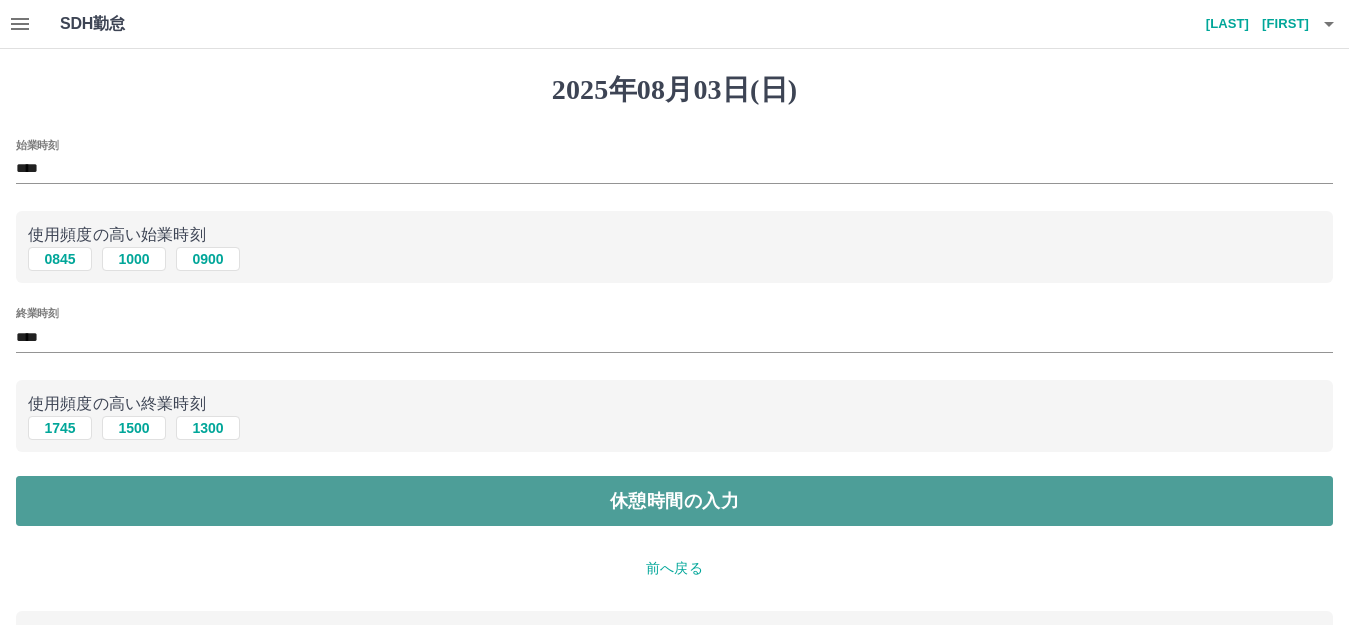 click on "休憩時間の入力" at bounding box center [674, 501] 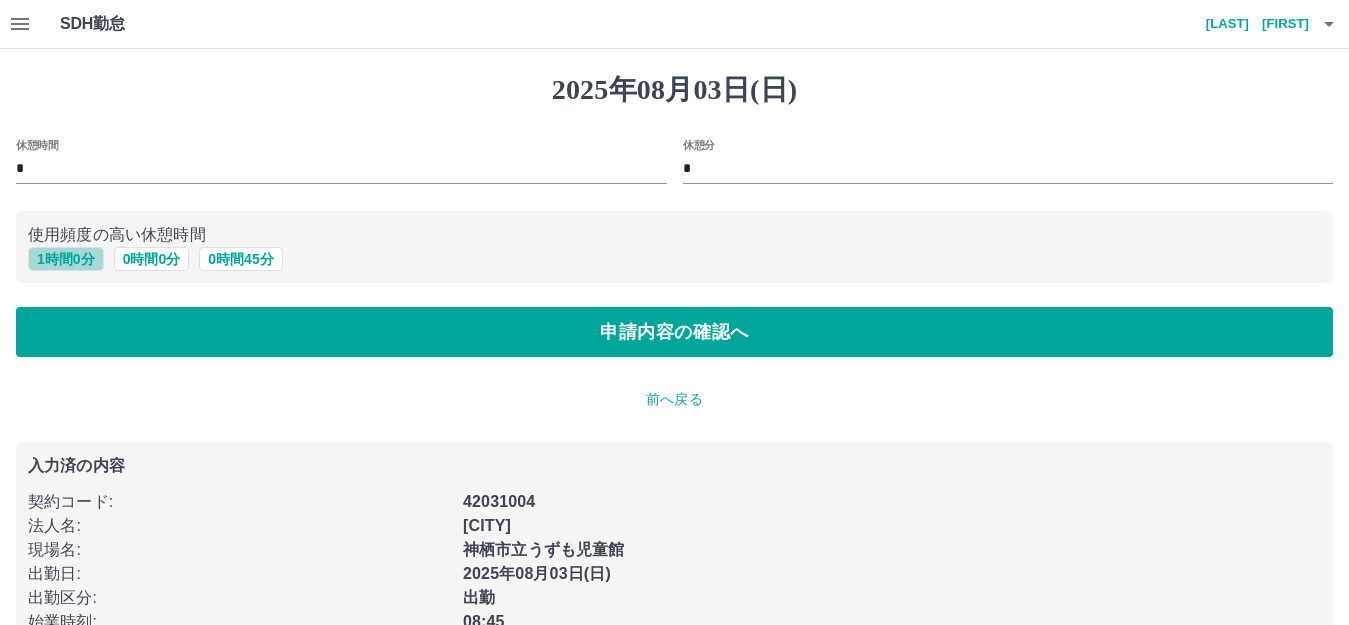 click on "1 時間 0 分" at bounding box center [66, 259] 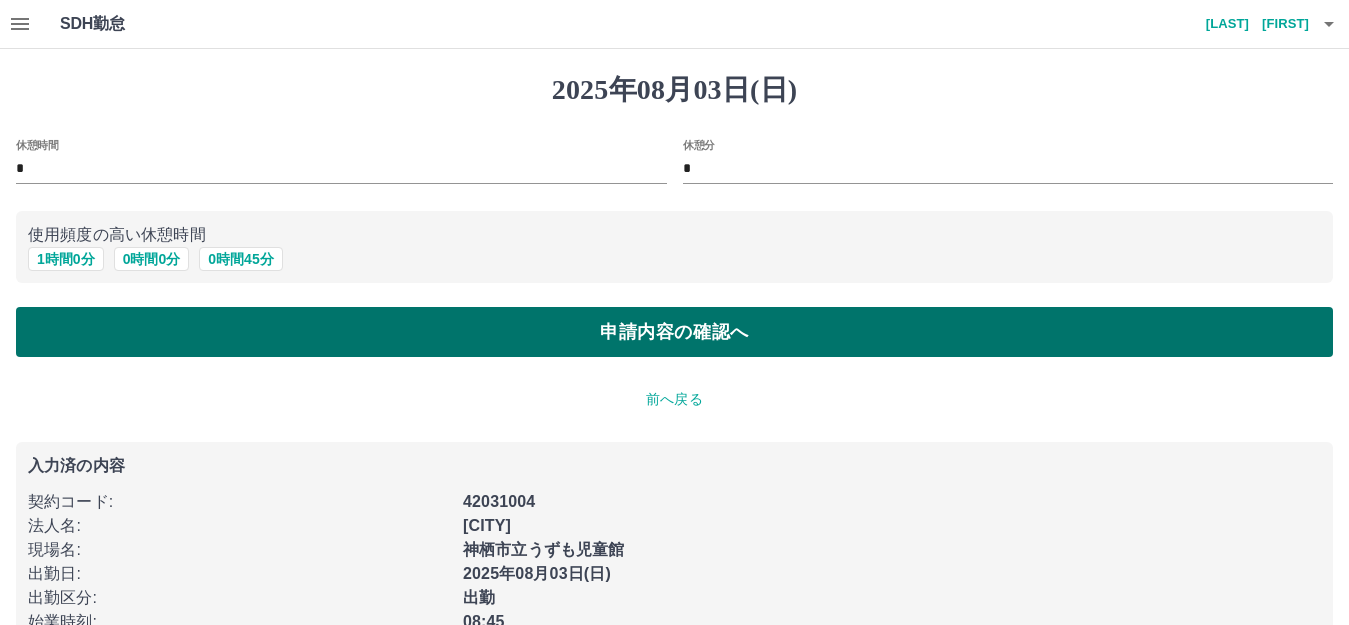 click on "申請内容の確認へ" at bounding box center [674, 332] 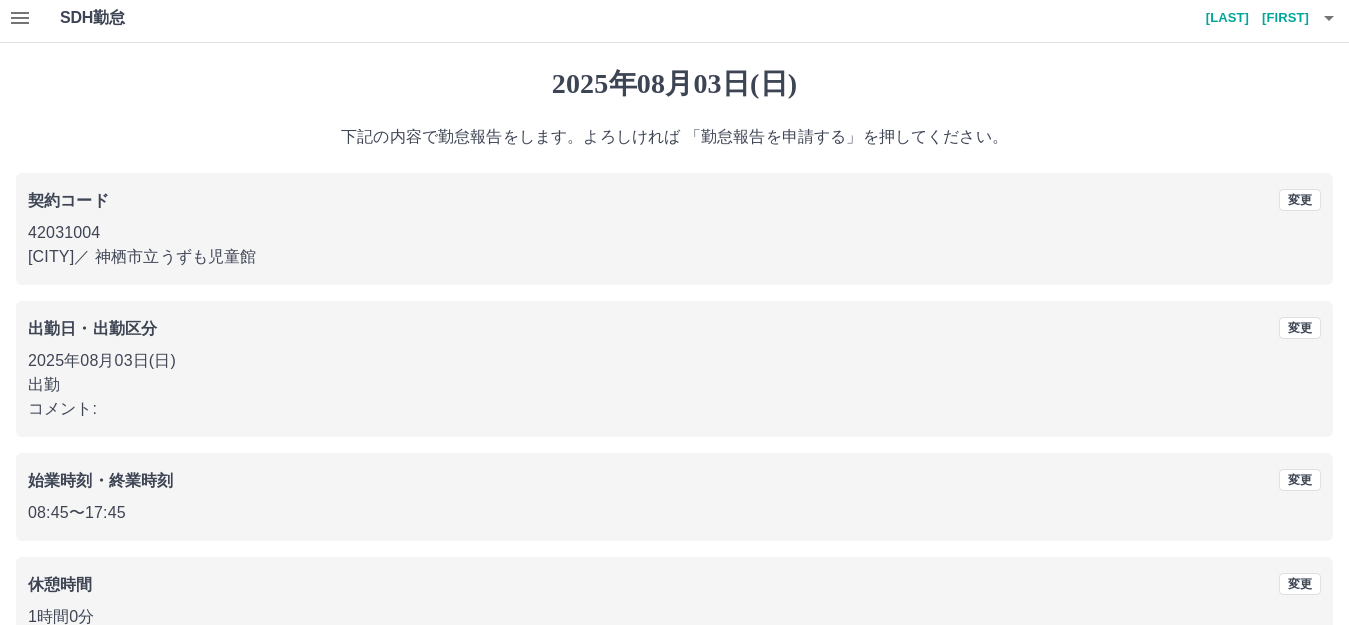 scroll, scrollTop: 124, scrollLeft: 0, axis: vertical 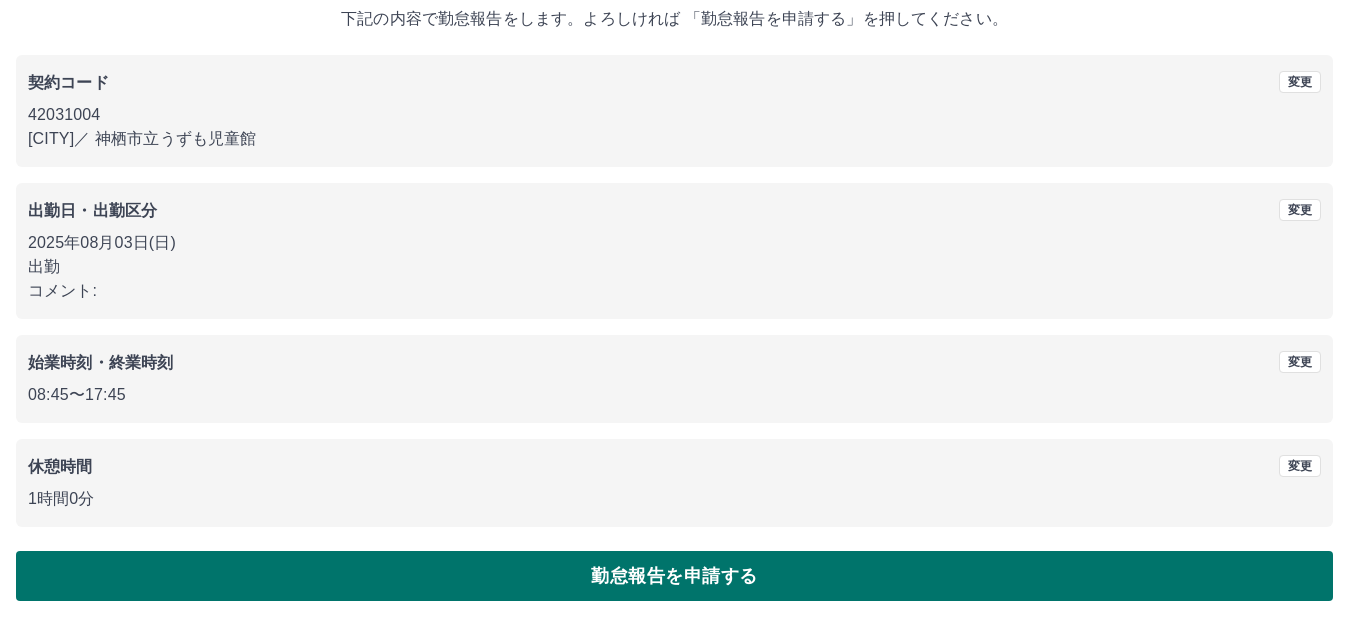 click on "勤怠報告を申請する" at bounding box center (674, 576) 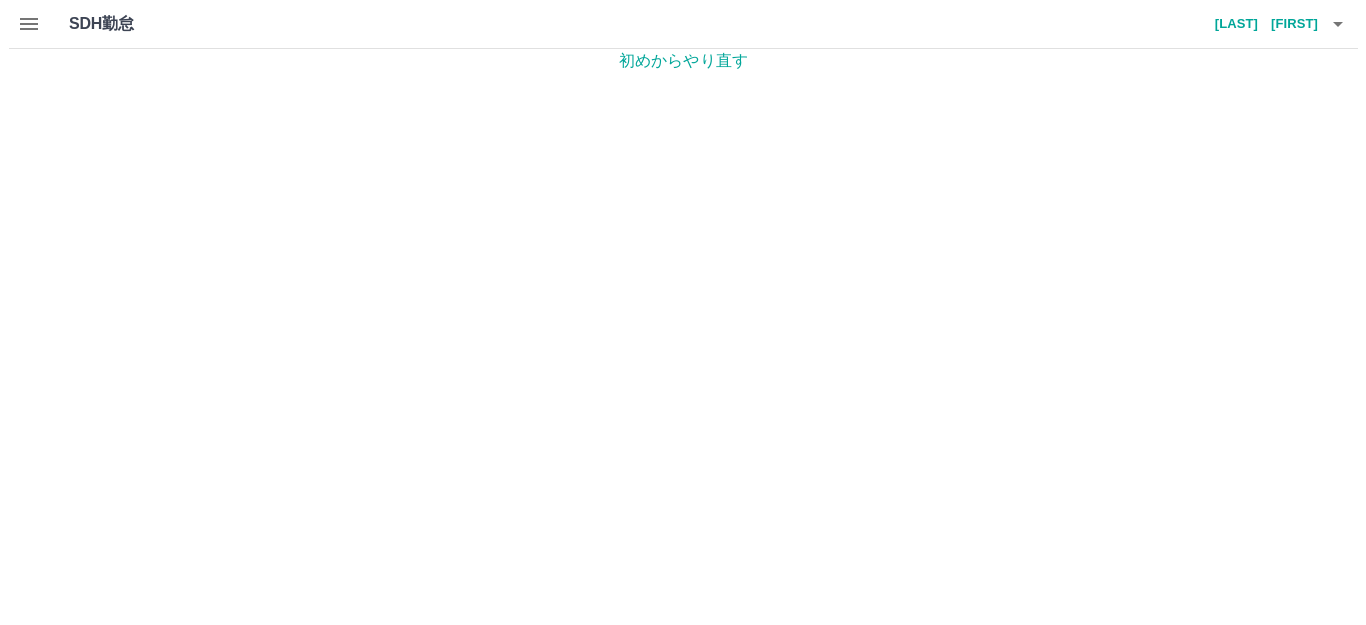 scroll, scrollTop: 0, scrollLeft: 0, axis: both 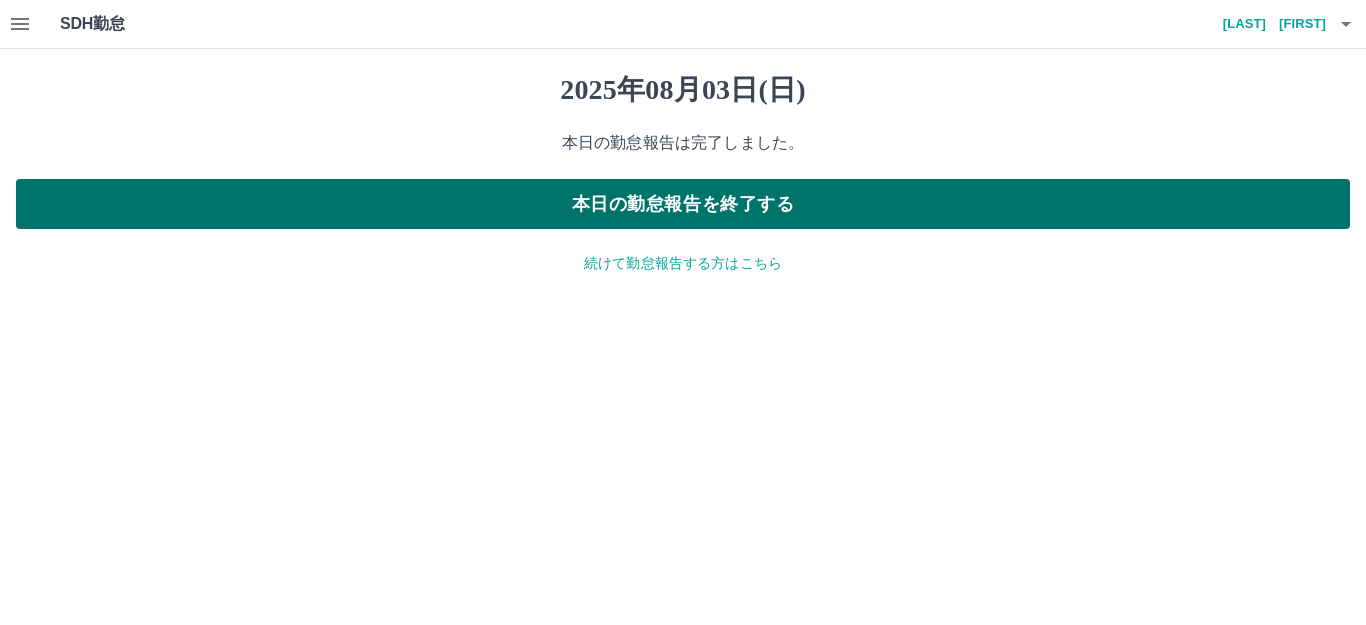 click on "本日の勤怠報告を終了する" at bounding box center (683, 204) 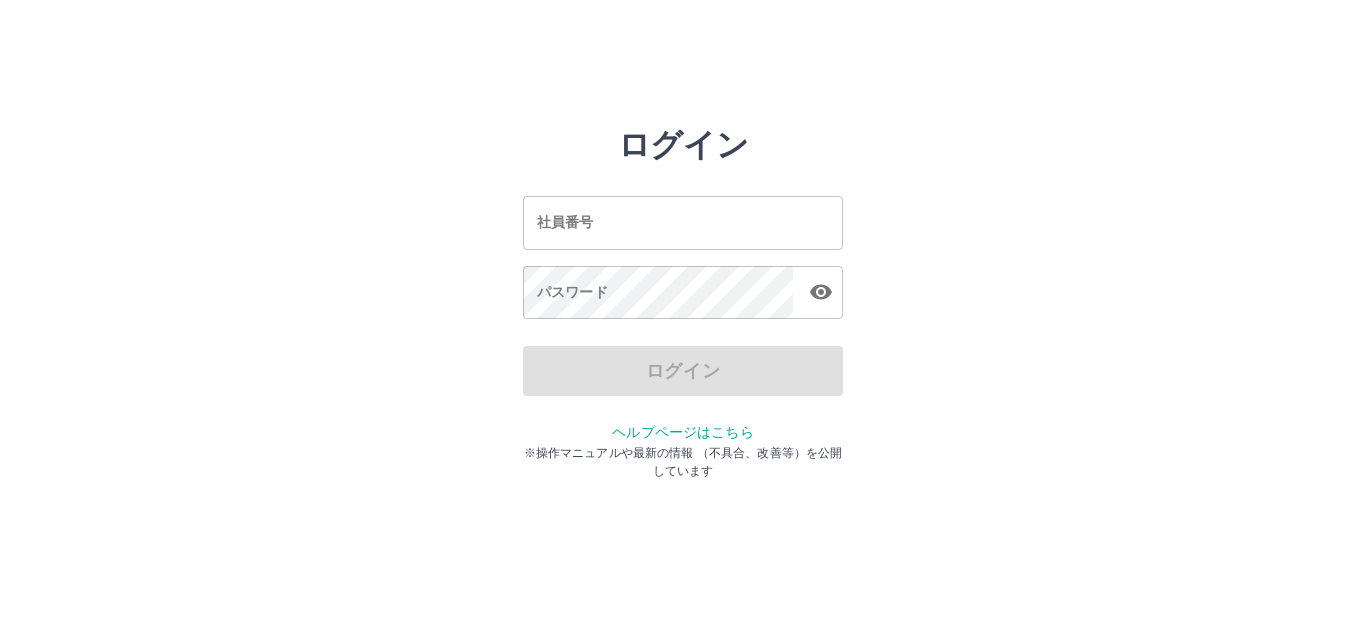 scroll, scrollTop: 0, scrollLeft: 0, axis: both 